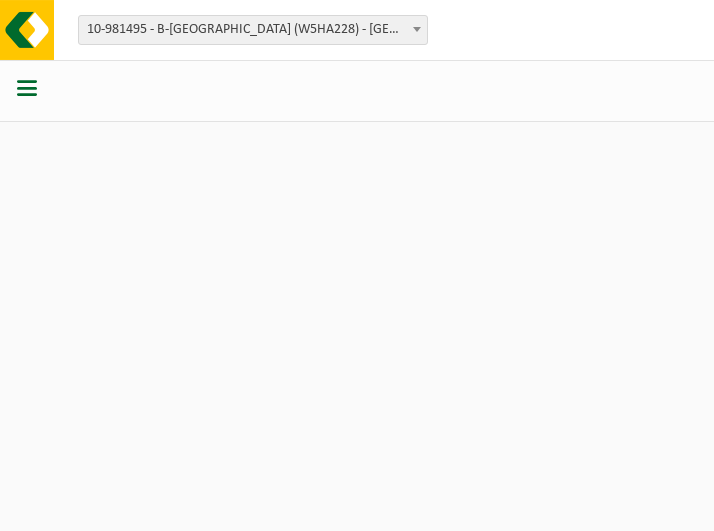 scroll, scrollTop: 0, scrollLeft: 0, axis: both 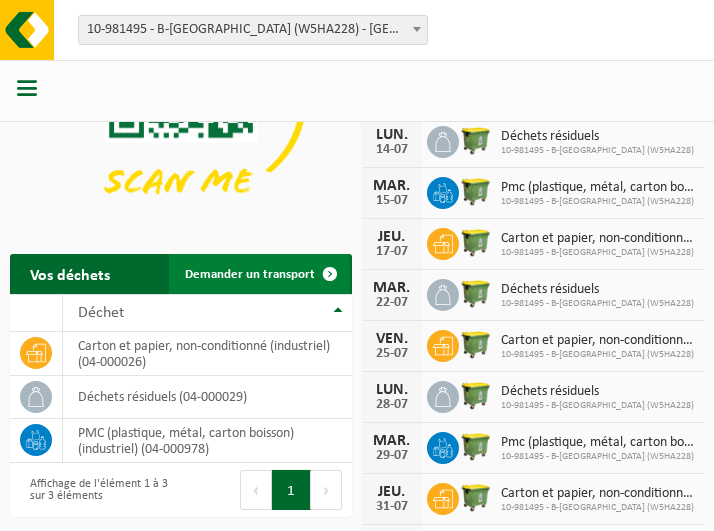 click at bounding box center [330, 274] 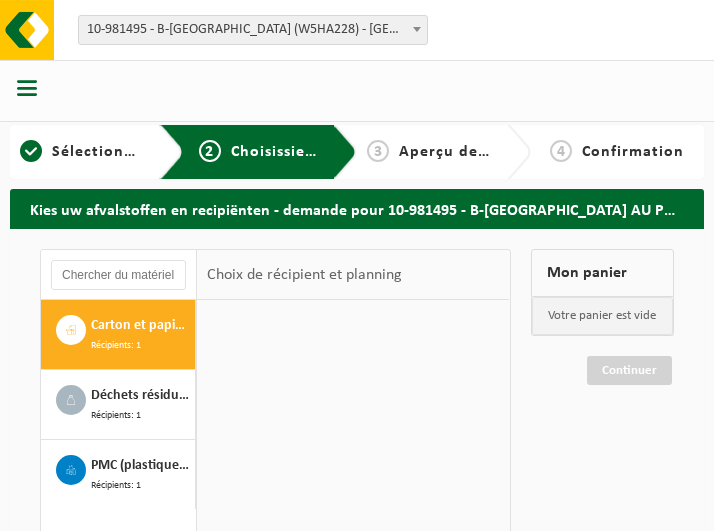 scroll, scrollTop: 0, scrollLeft: 0, axis: both 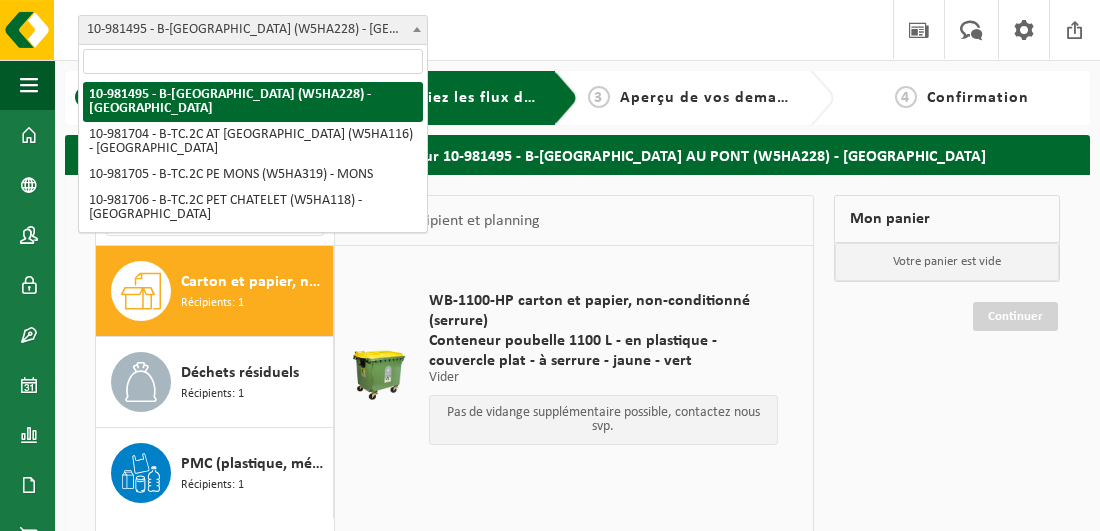 click at bounding box center [417, 29] 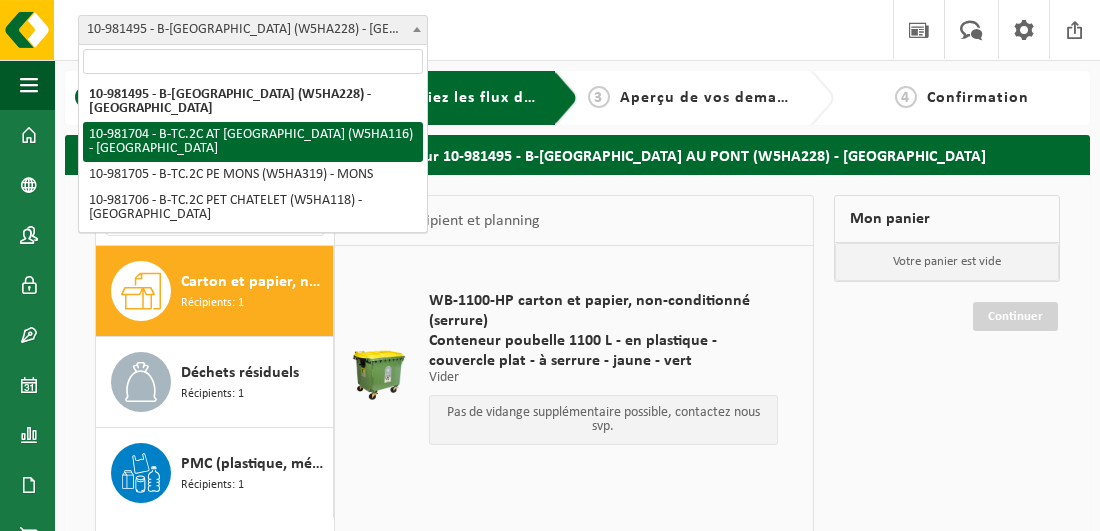 select on "162140" 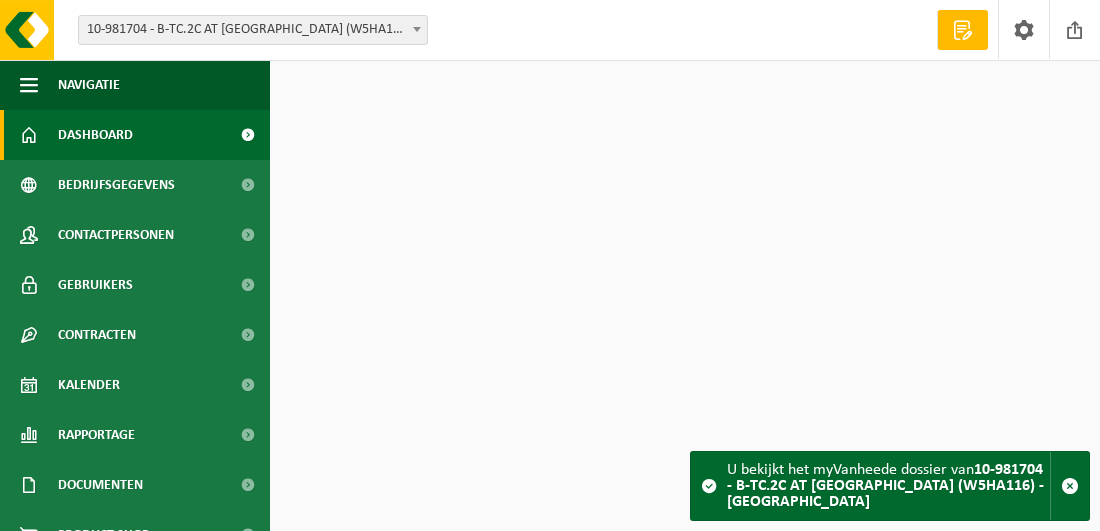 scroll, scrollTop: 0, scrollLeft: 0, axis: both 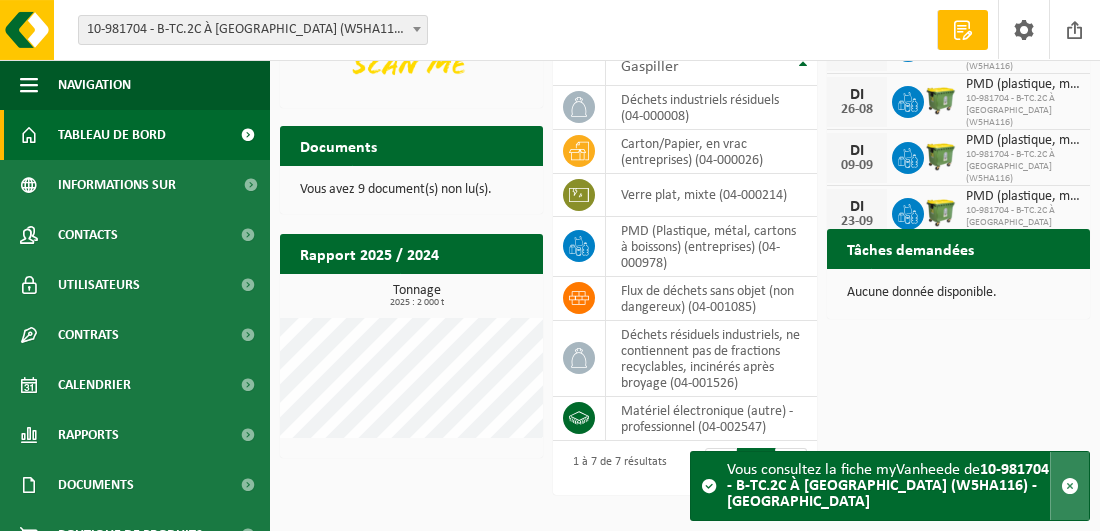 click at bounding box center (1070, 486) 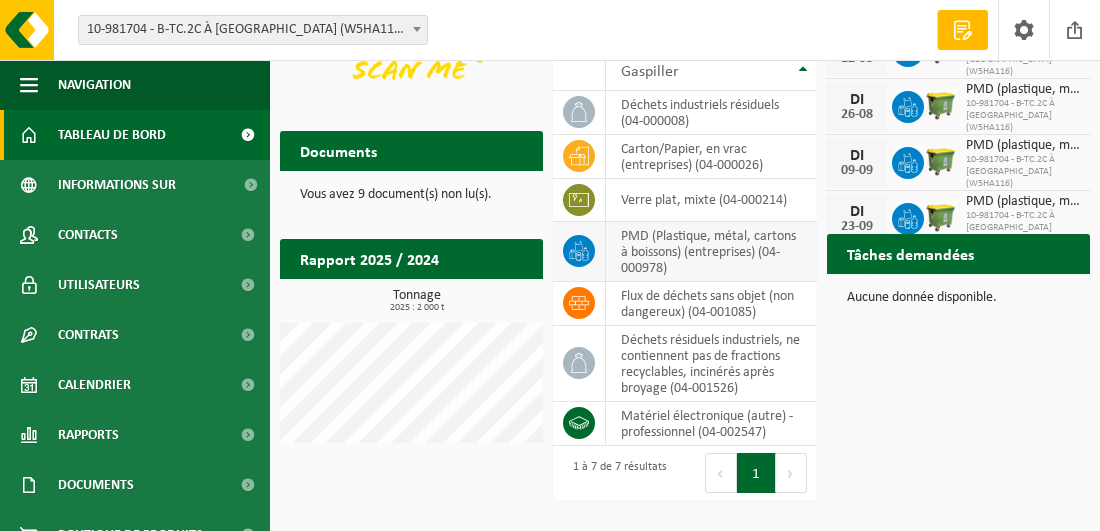 scroll, scrollTop: 205, scrollLeft: 0, axis: vertical 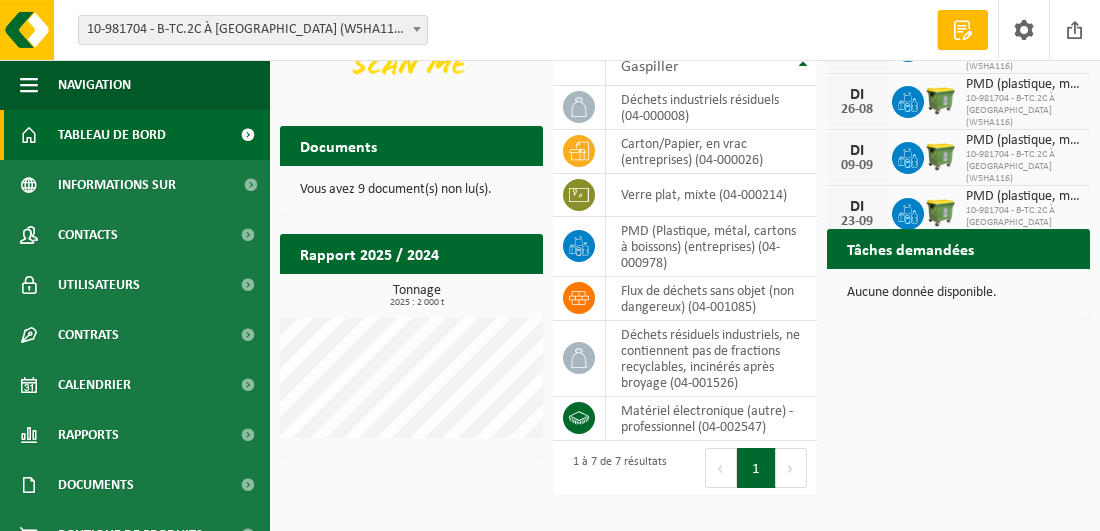 click on "Prochain" at bounding box center [791, 468] 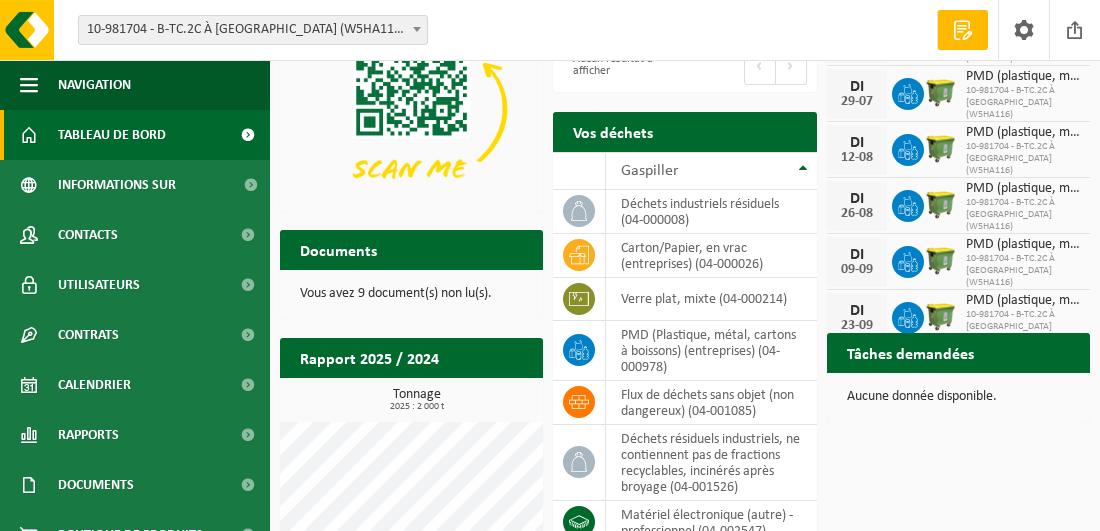 scroll, scrollTop: 0, scrollLeft: 0, axis: both 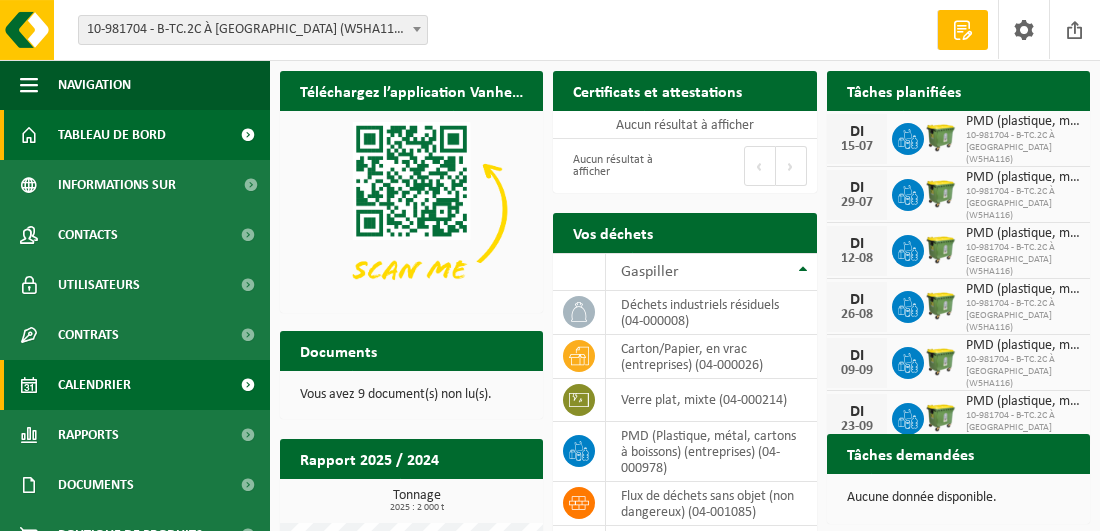 click on "Calendrier" at bounding box center [94, 385] 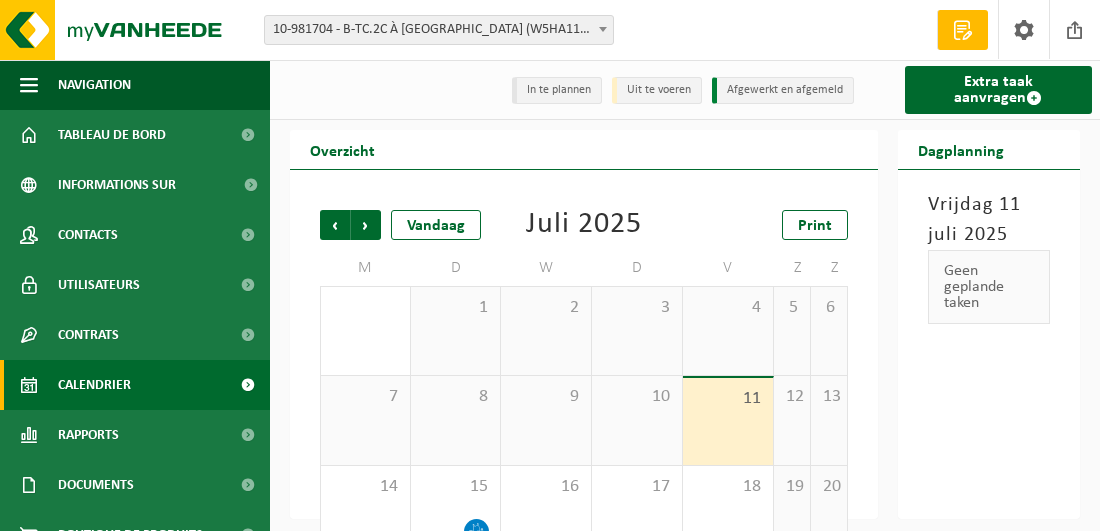 scroll, scrollTop: 0, scrollLeft: 0, axis: both 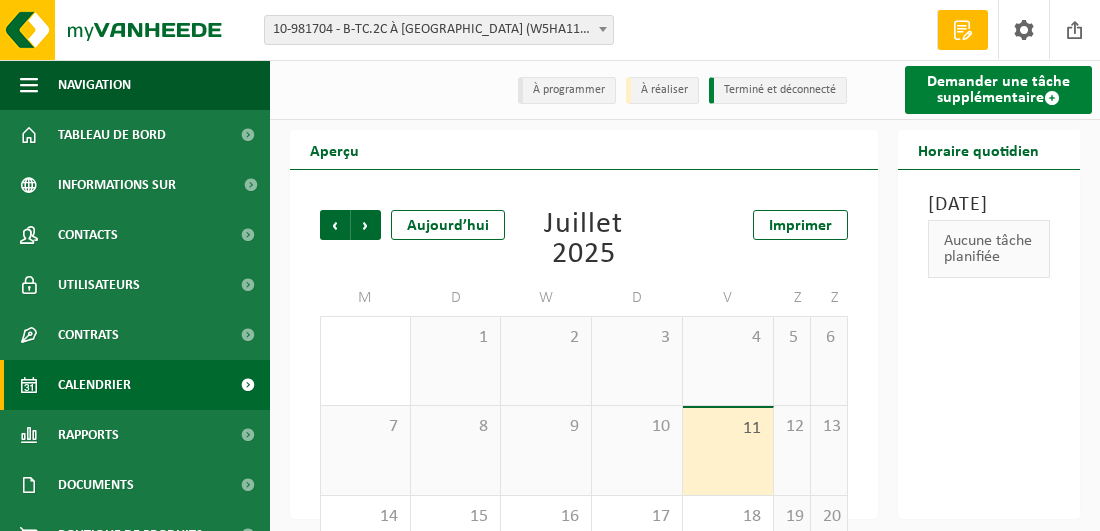 click on "Demander une tâche supplémentaire" at bounding box center (998, 90) 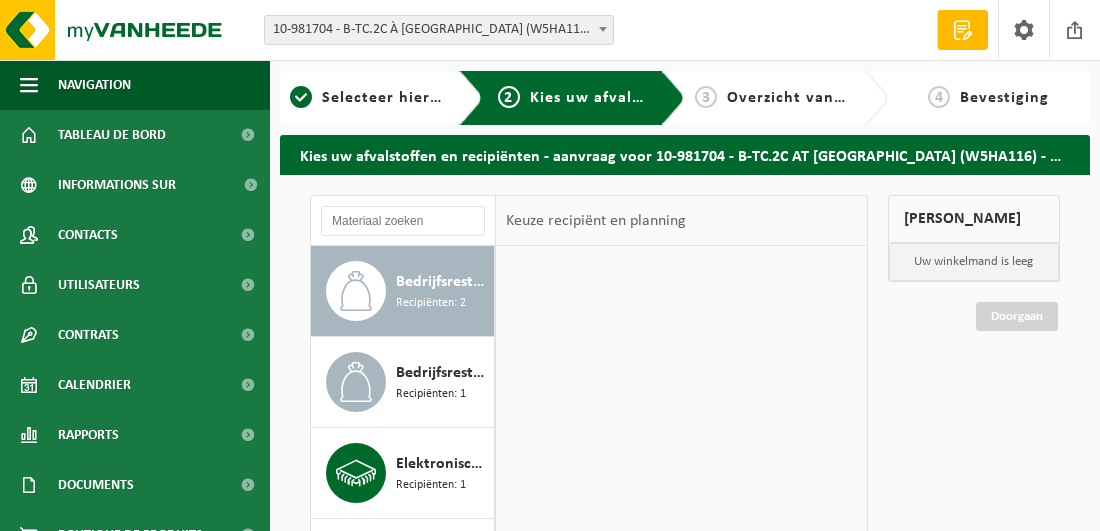 scroll, scrollTop: 0, scrollLeft: 0, axis: both 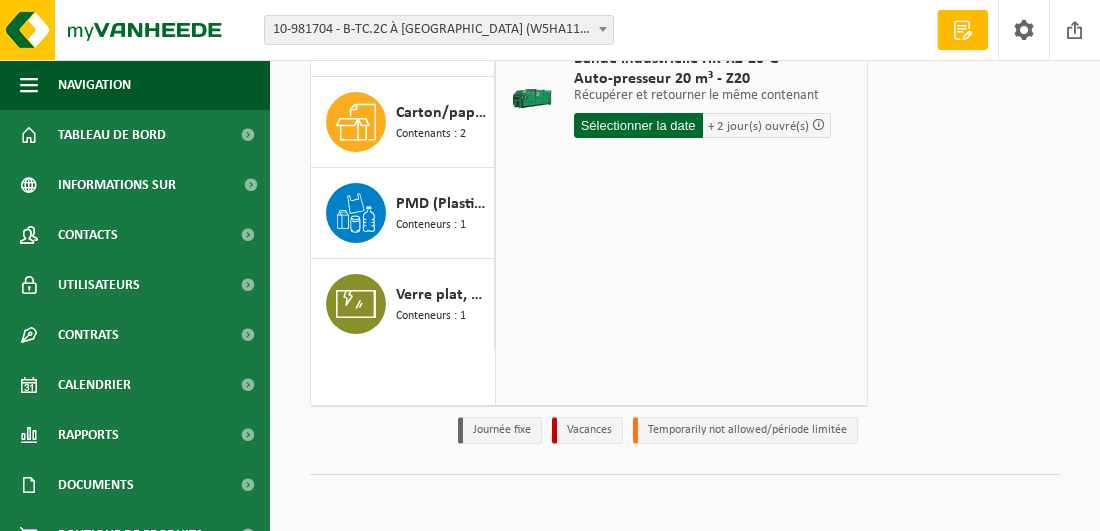 click at bounding box center [963, 30] 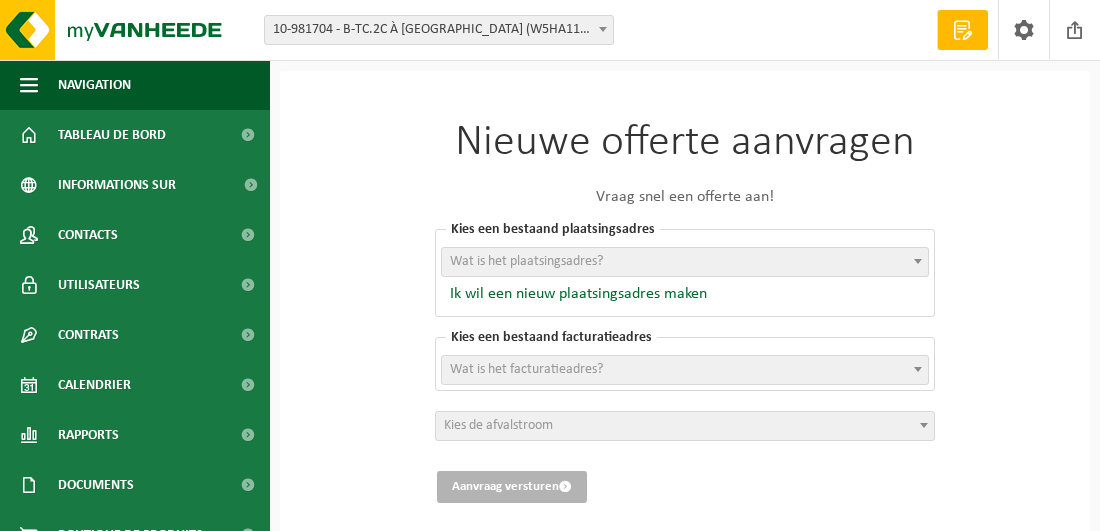 scroll, scrollTop: 0, scrollLeft: 0, axis: both 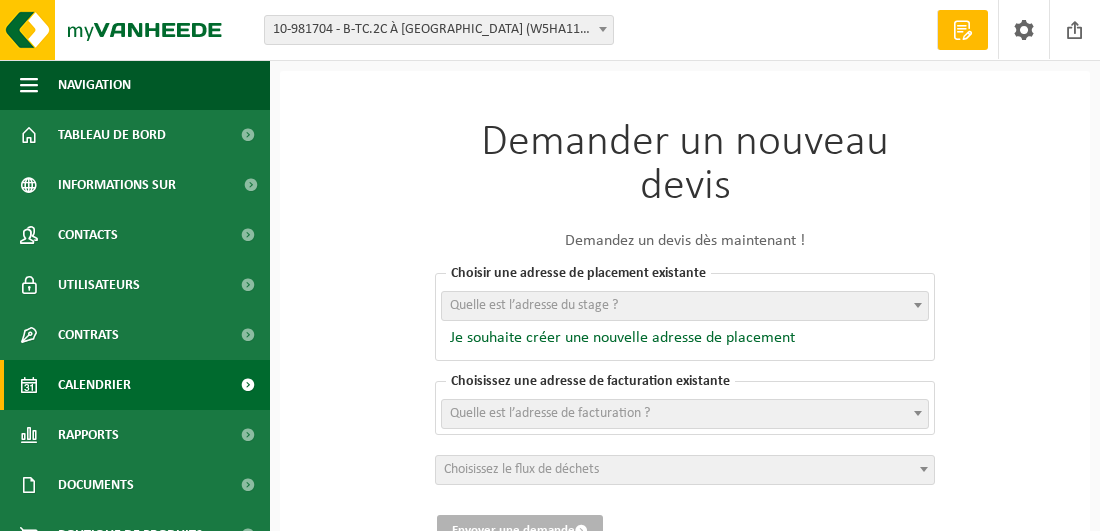click on "Calendrier" at bounding box center (135, 385) 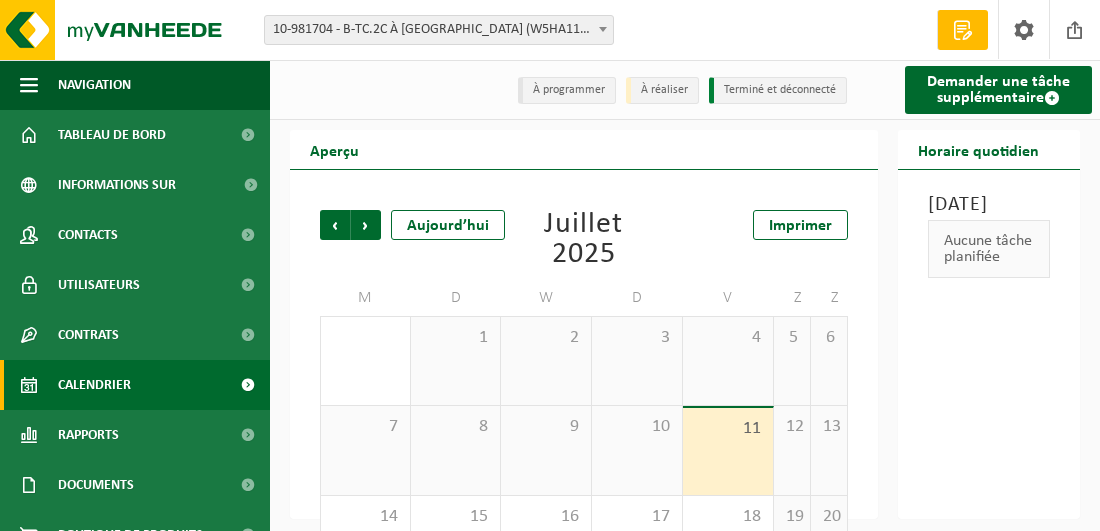 scroll, scrollTop: 0, scrollLeft: 0, axis: both 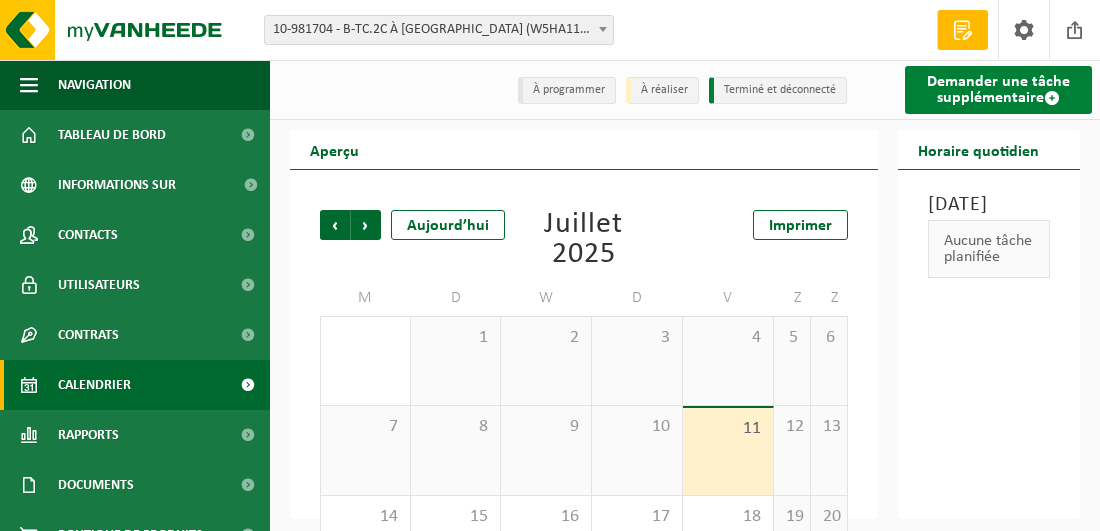 click on "Demander une tâche supplémentaire" at bounding box center (998, 90) 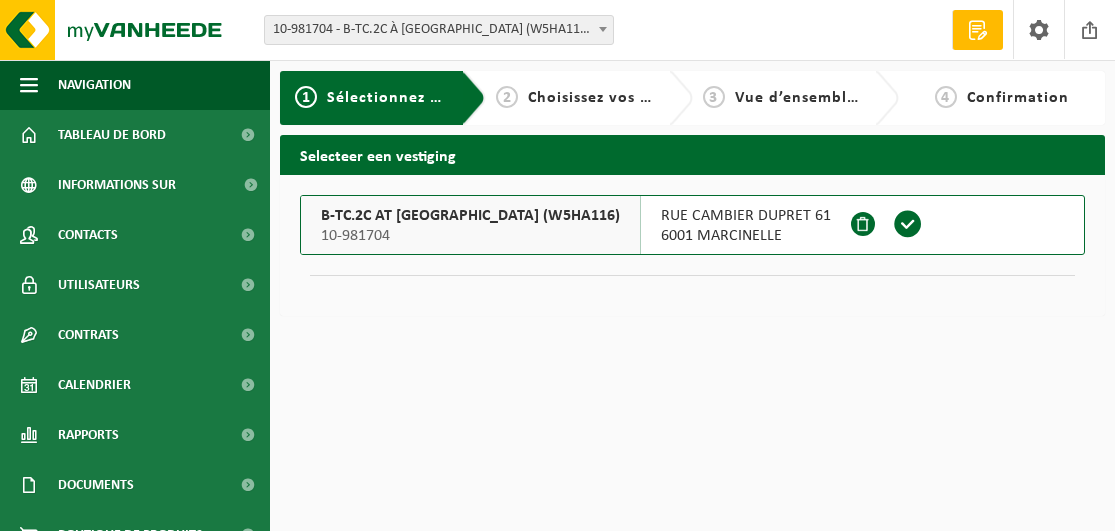scroll, scrollTop: 0, scrollLeft: 0, axis: both 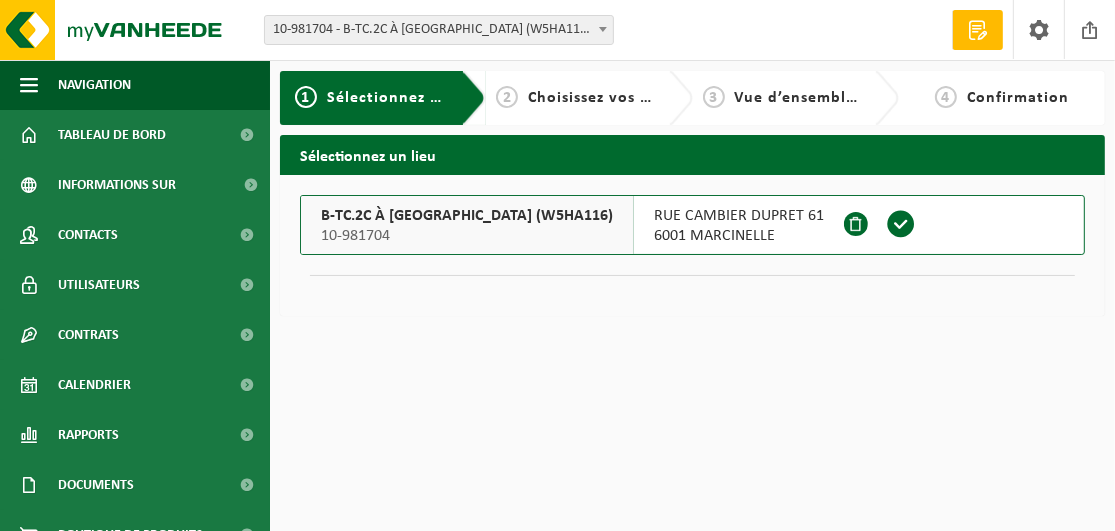 click at bounding box center [901, 224] 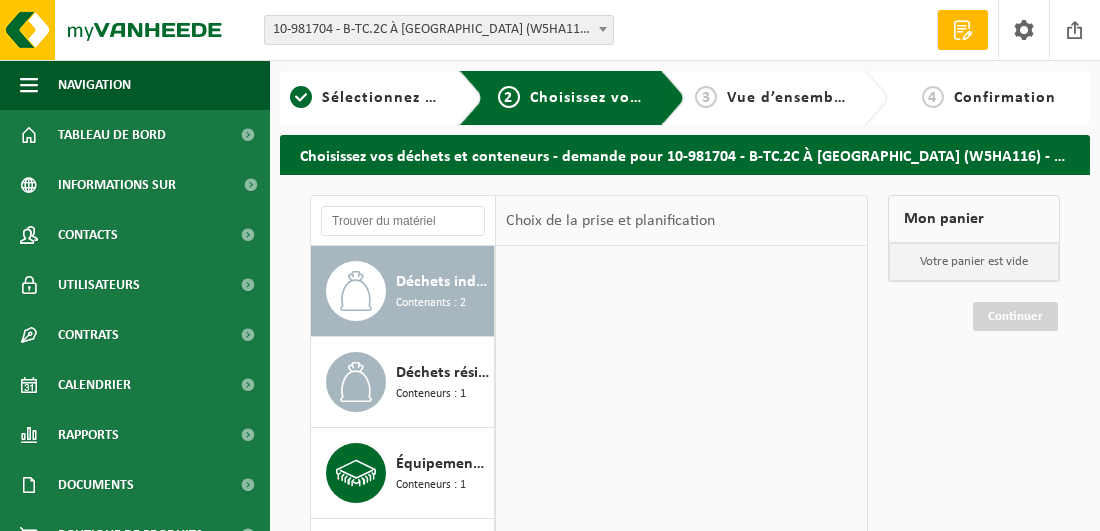scroll, scrollTop: 0, scrollLeft: 0, axis: both 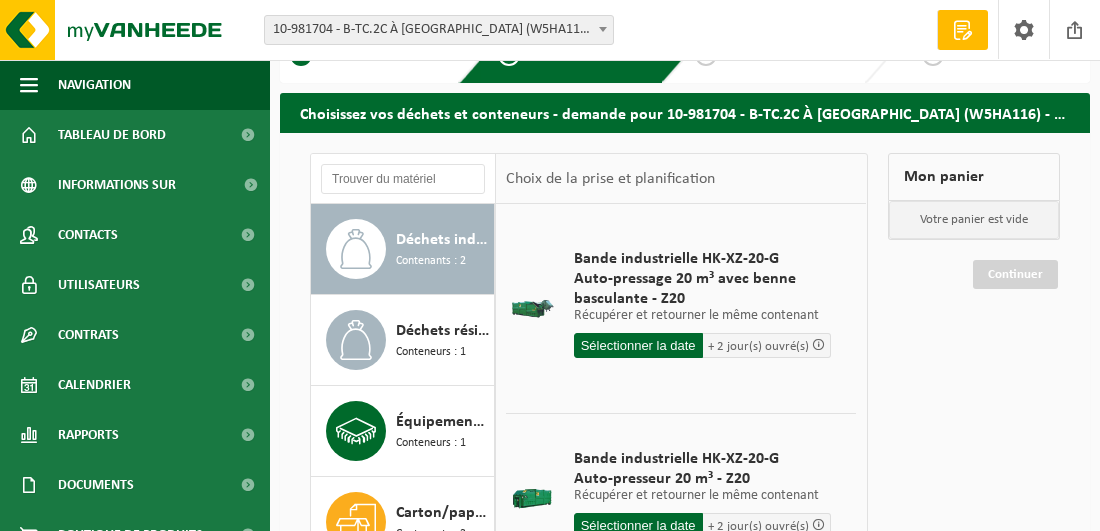 click on "Continuer" at bounding box center (1015, 274) 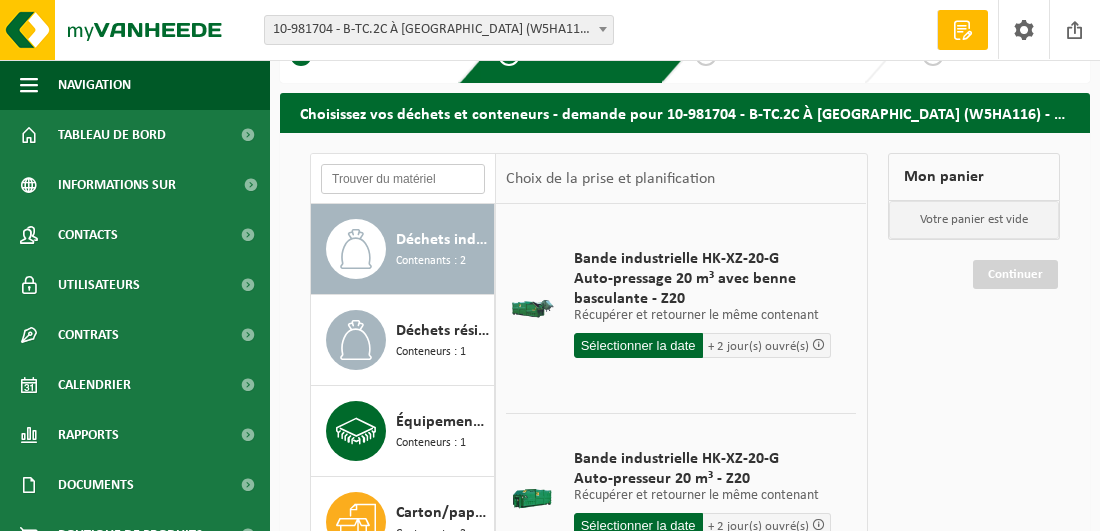 click at bounding box center (403, 179) 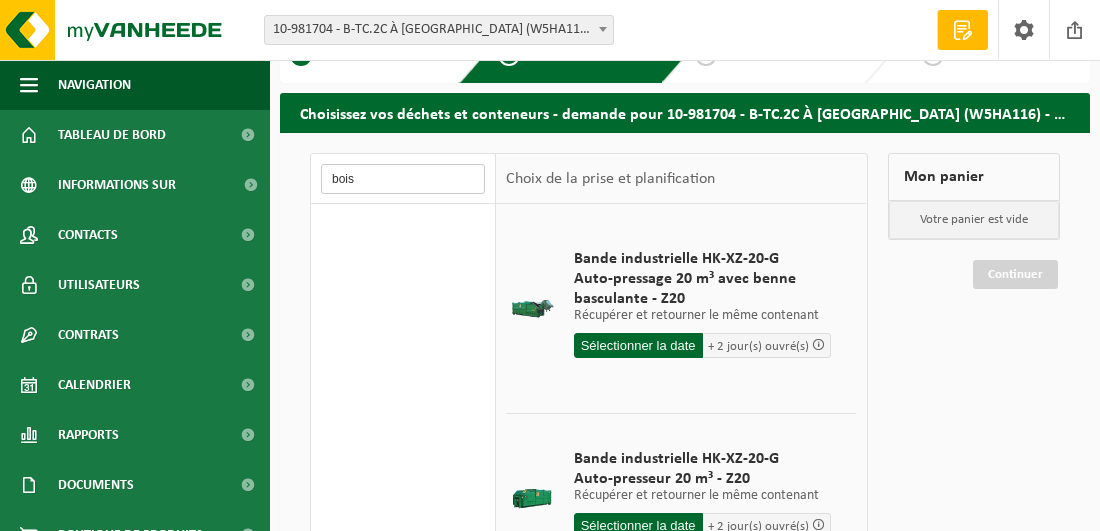 type on "bois" 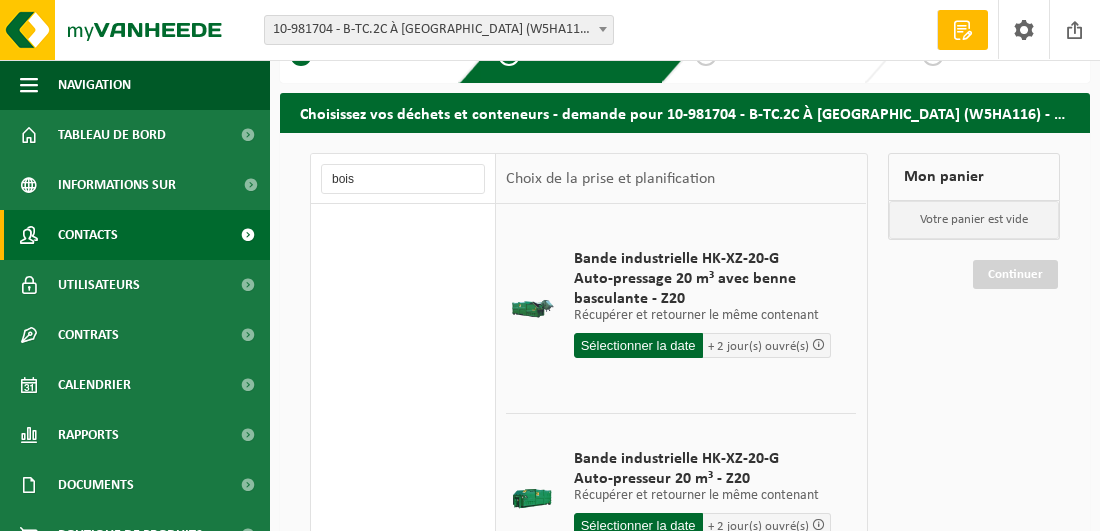 click on "Contacts" at bounding box center [88, 235] 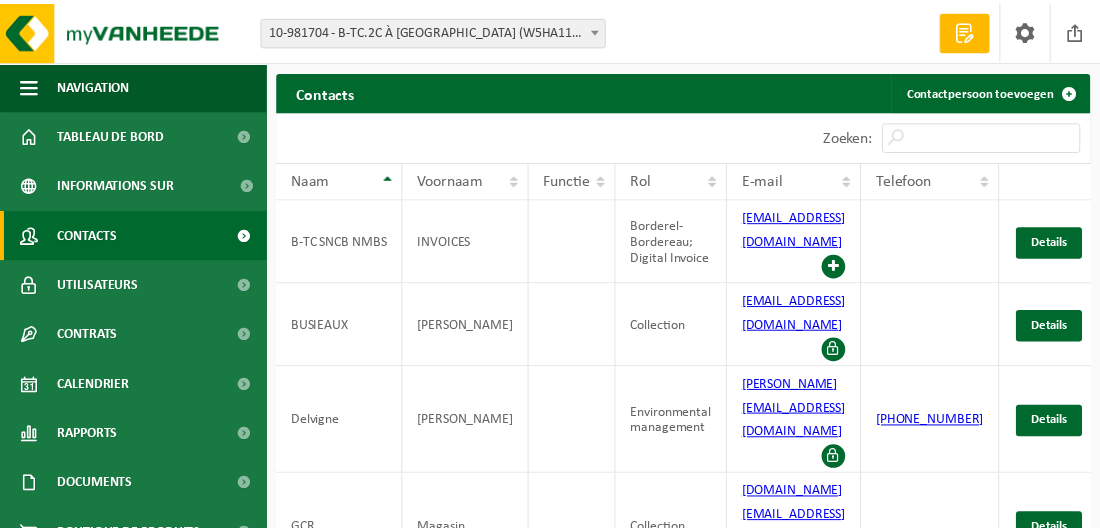 scroll, scrollTop: 0, scrollLeft: 0, axis: both 